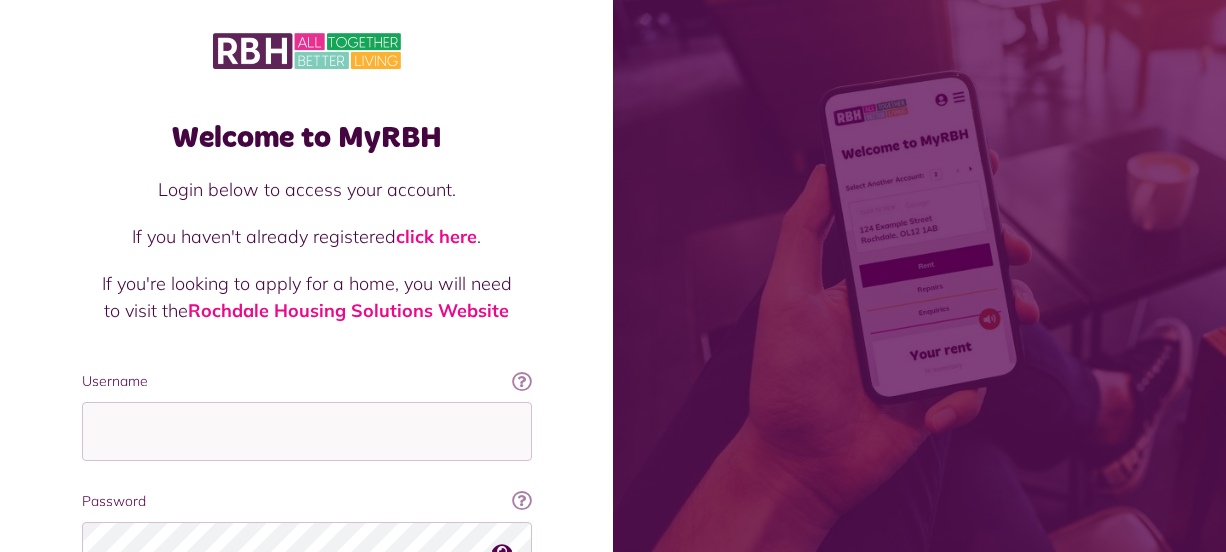 scroll, scrollTop: 0, scrollLeft: 0, axis: both 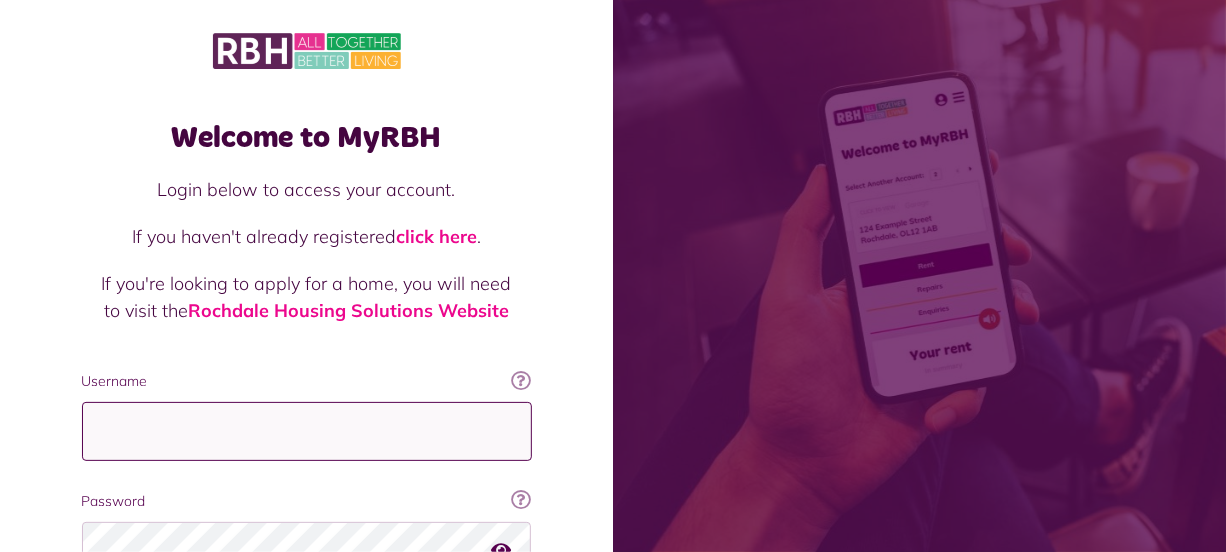 type on "**********" 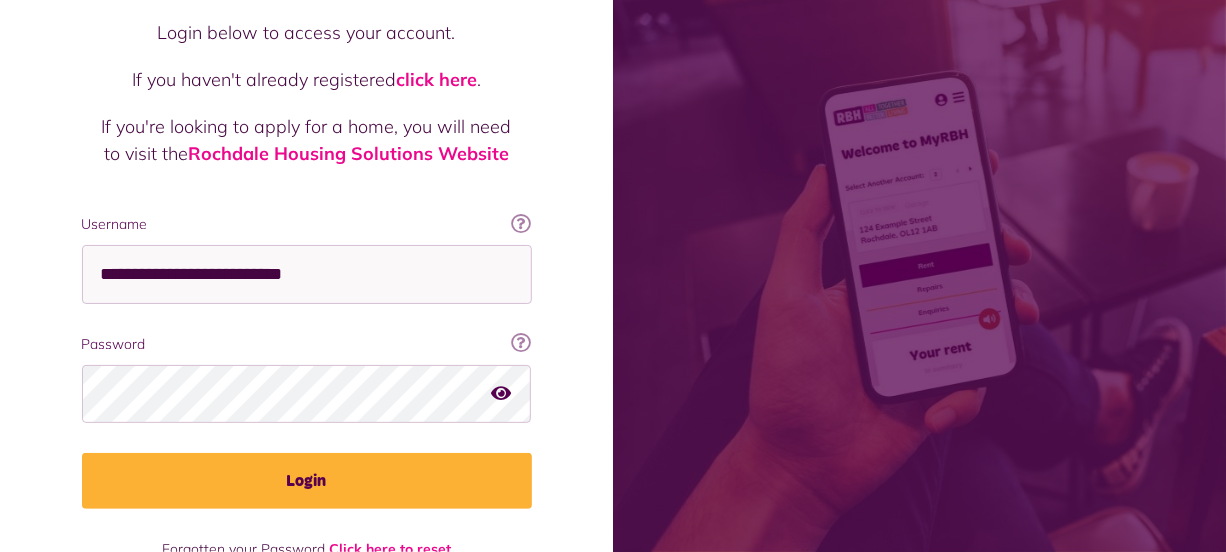 scroll, scrollTop: 216, scrollLeft: 0, axis: vertical 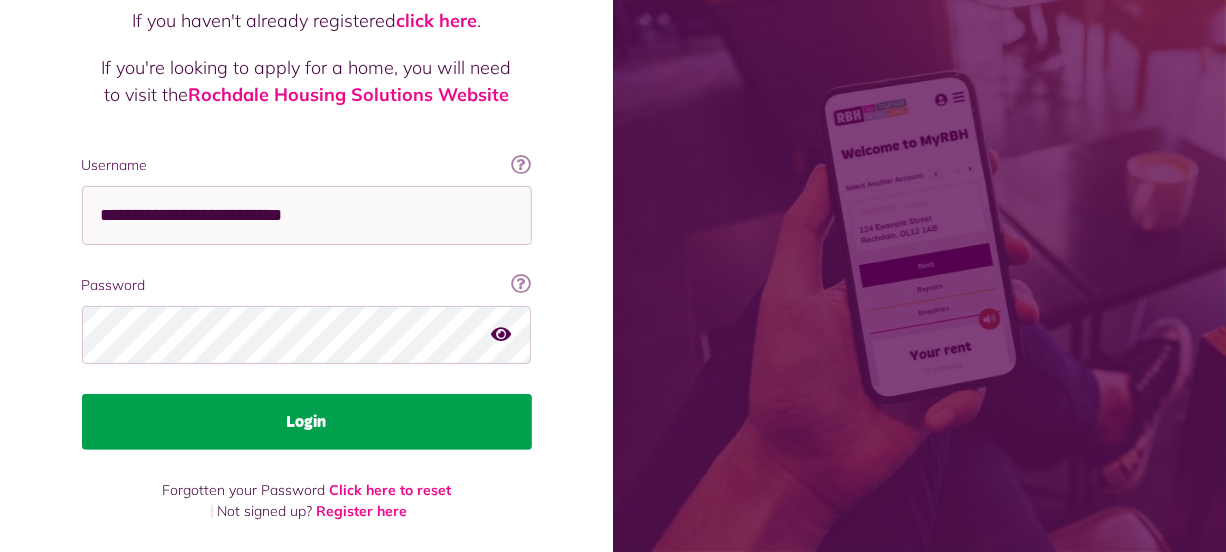 click on "Login" at bounding box center (307, 422) 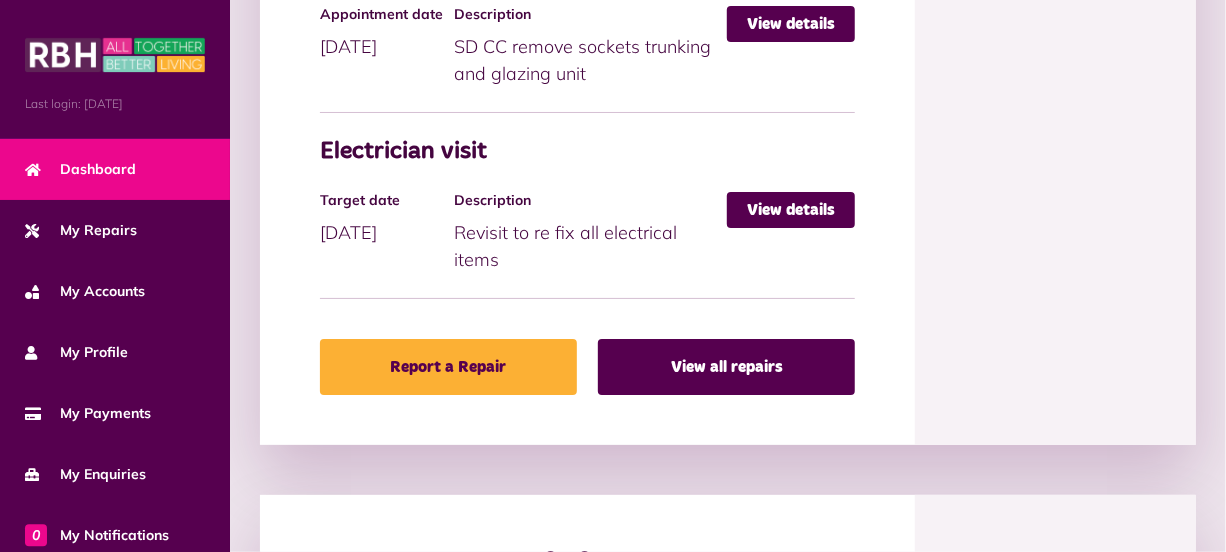 scroll, scrollTop: 1381, scrollLeft: 0, axis: vertical 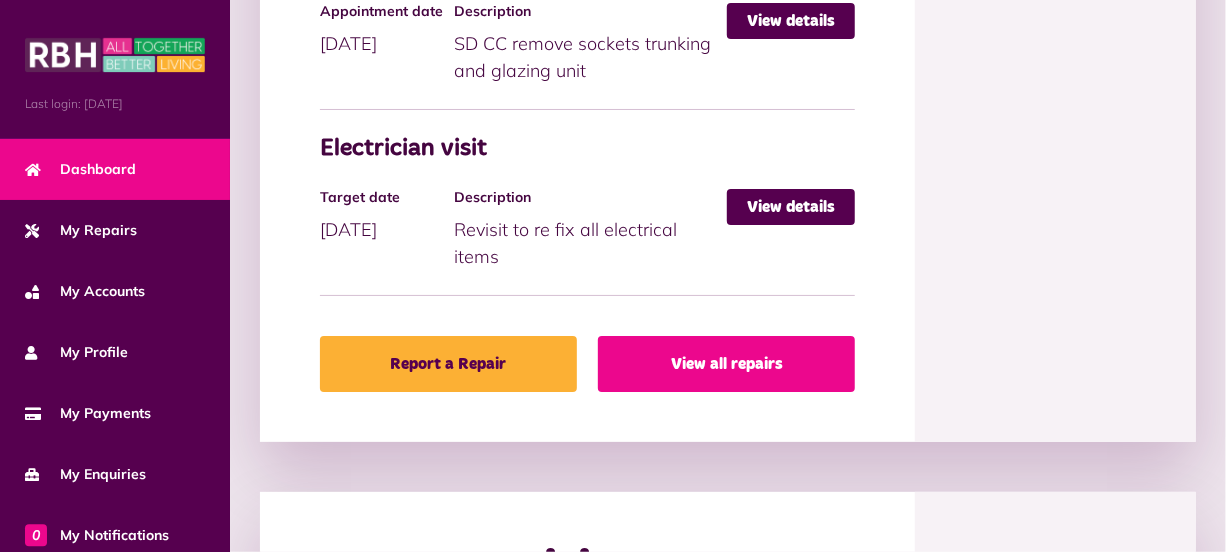 click on "View all repairs" at bounding box center [726, 364] 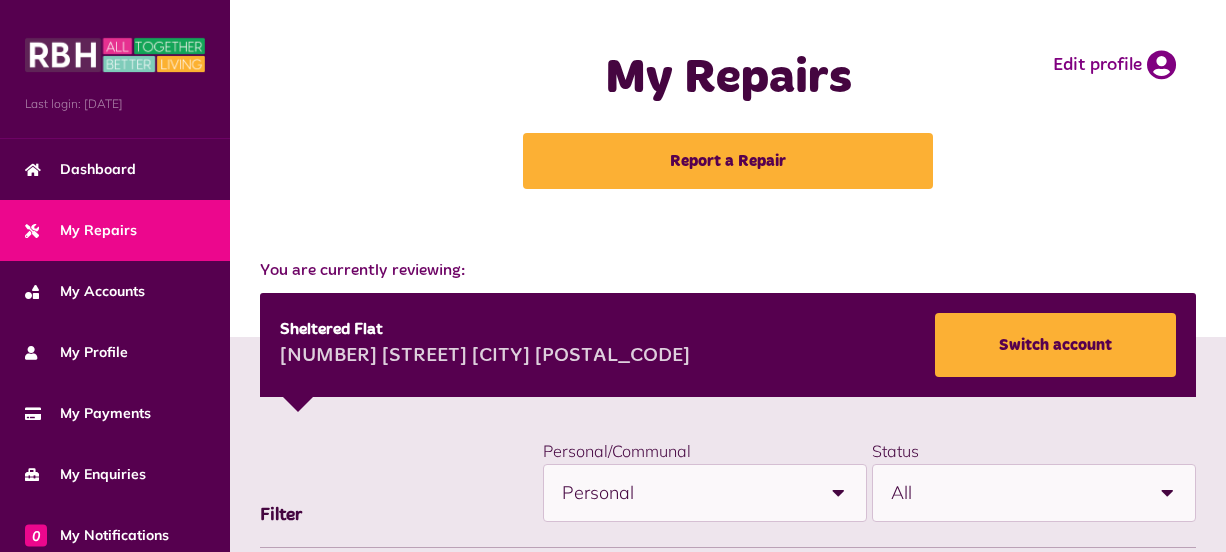 scroll, scrollTop: 0, scrollLeft: 0, axis: both 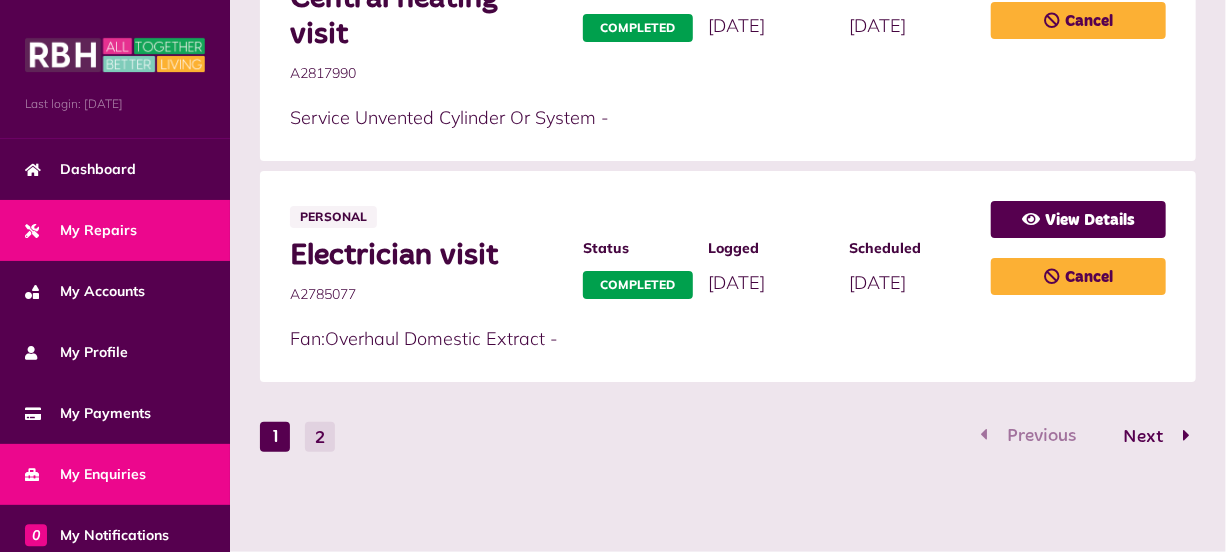 click on "My Enquiries" at bounding box center (85, 474) 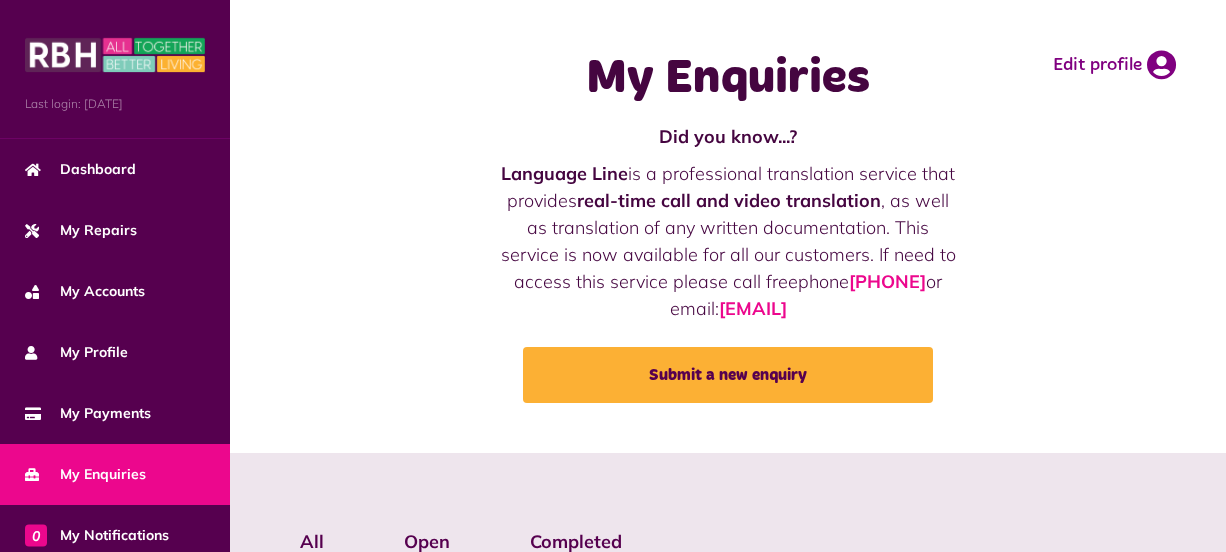 scroll, scrollTop: 0, scrollLeft: 0, axis: both 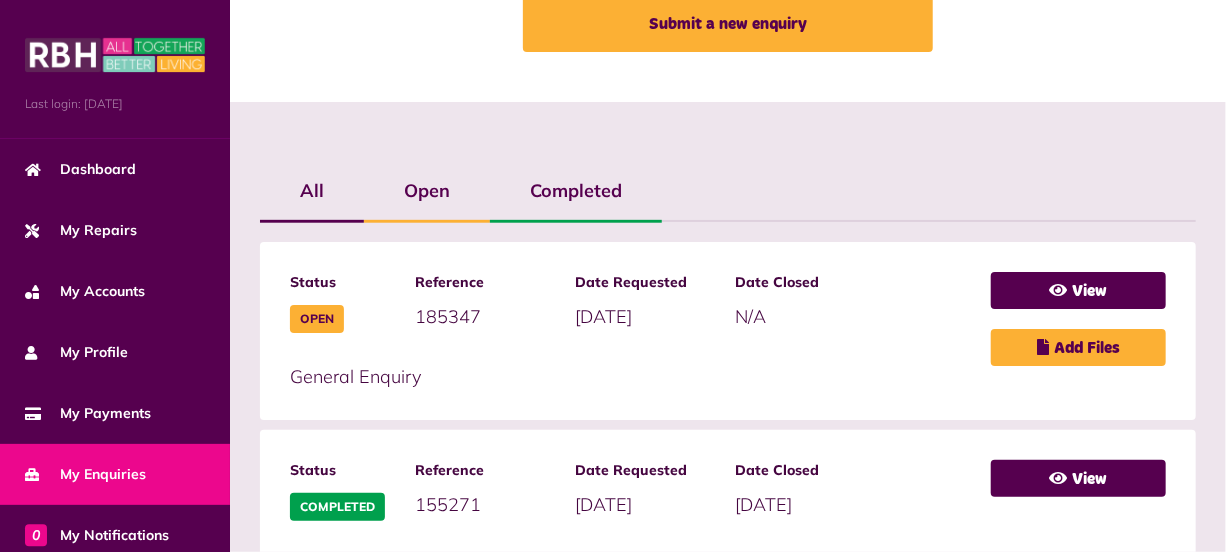click on "Open" at bounding box center [317, 319] 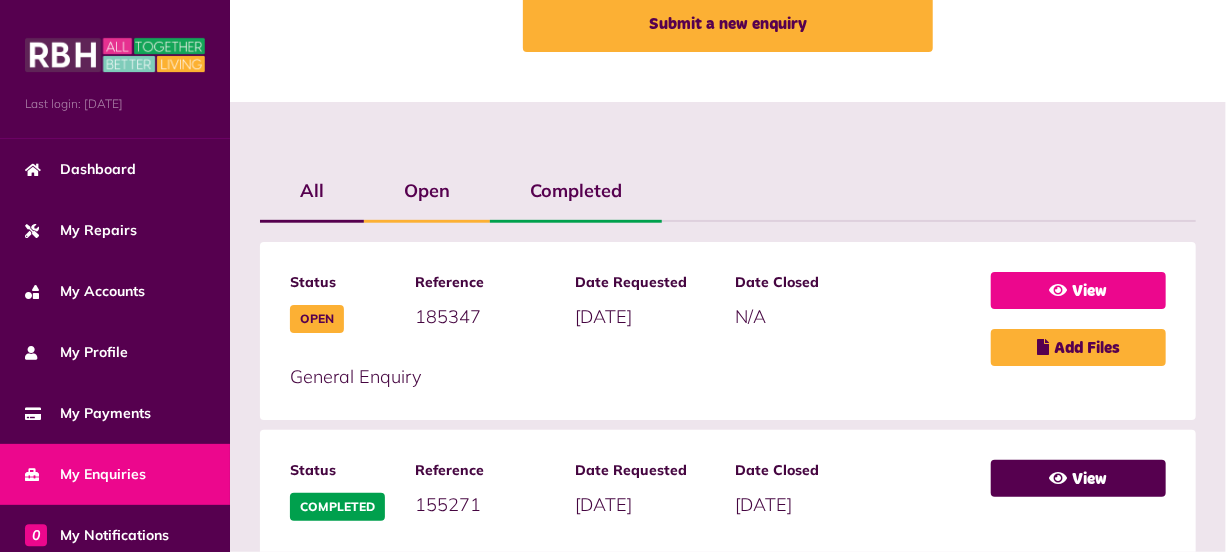 click at bounding box center [1059, 290] 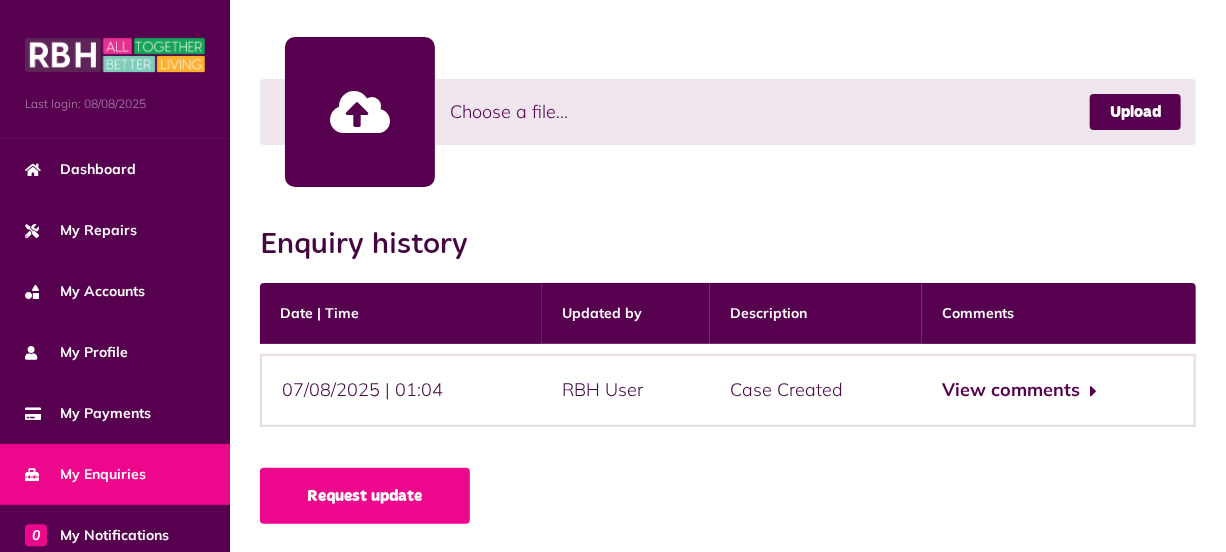 scroll, scrollTop: 631, scrollLeft: 0, axis: vertical 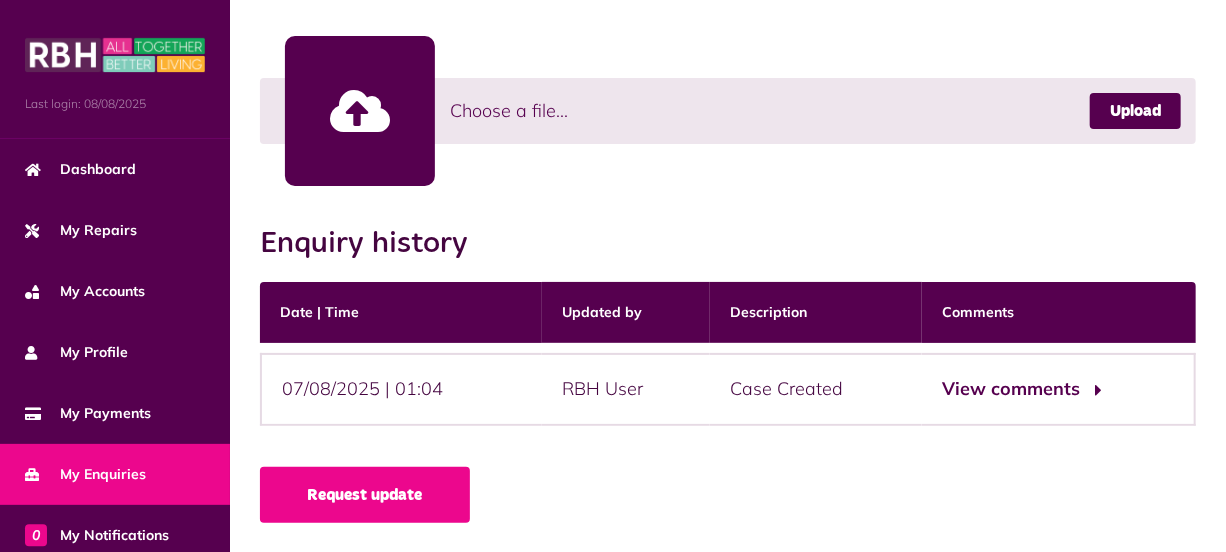 click on "View comments" at bounding box center (1019, 389) 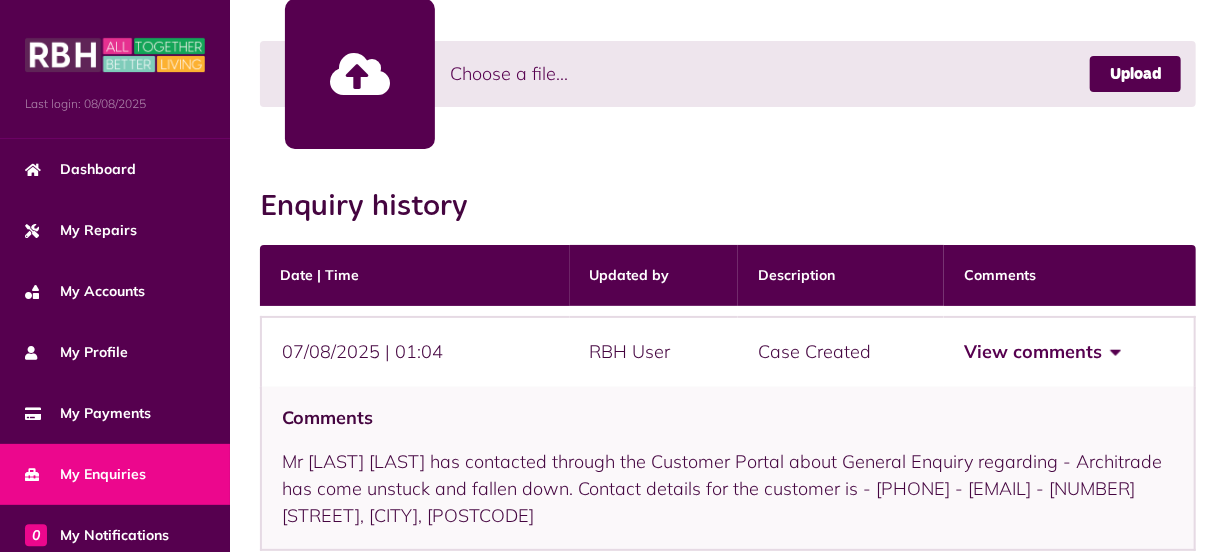 scroll, scrollTop: 729, scrollLeft: 0, axis: vertical 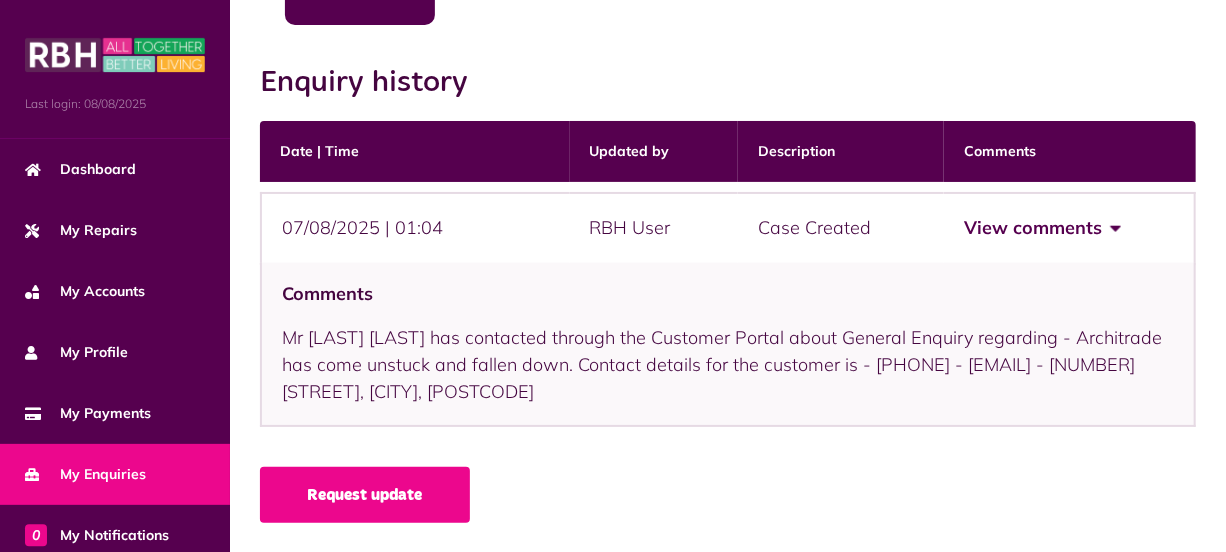 type 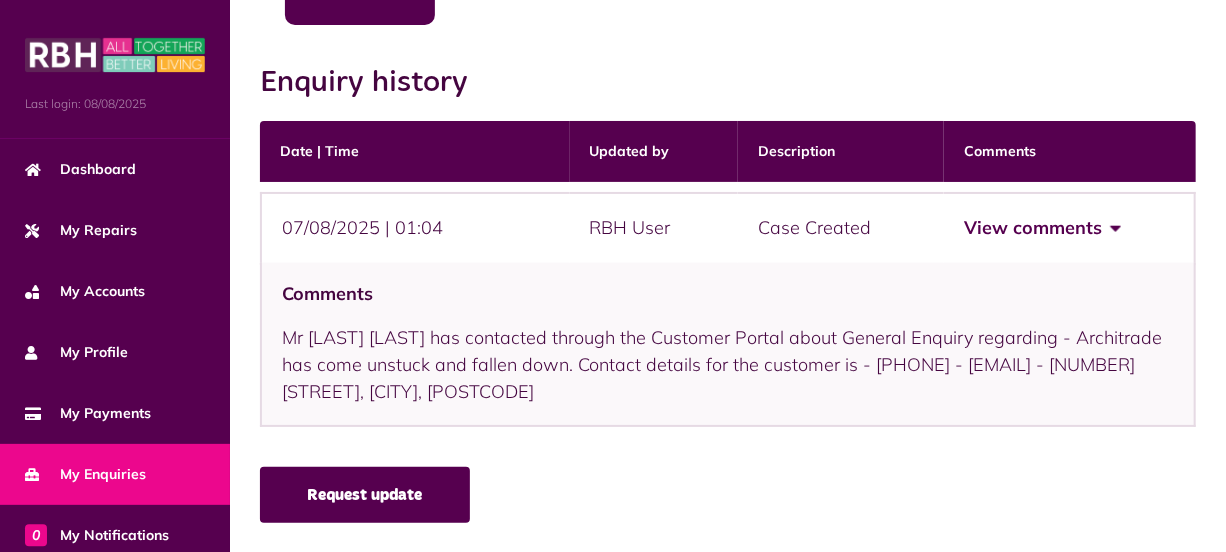 click on "Request update" at bounding box center (365, 495) 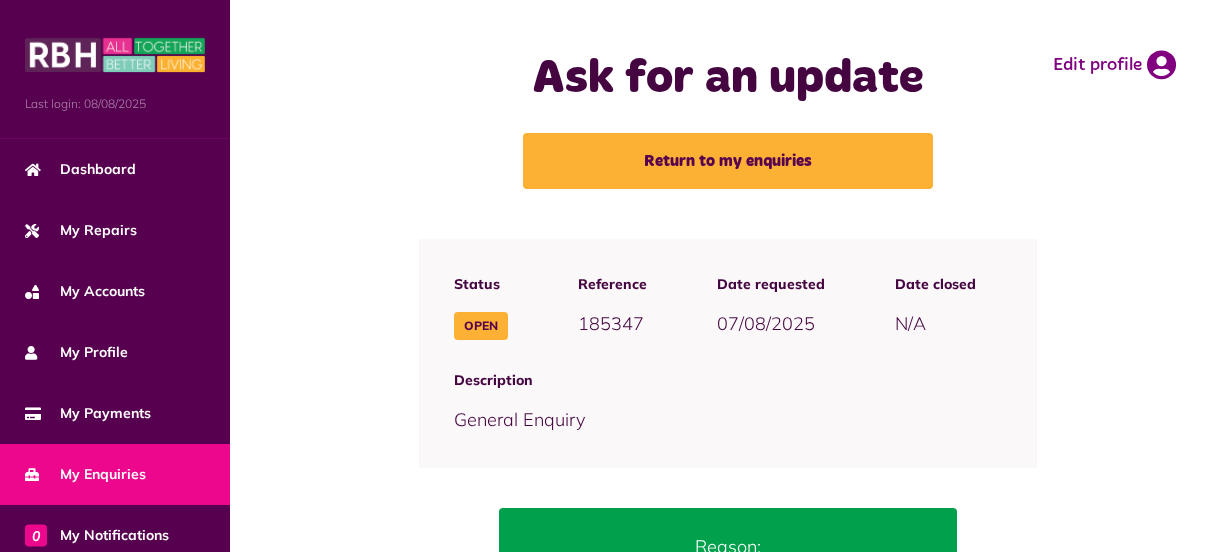 scroll, scrollTop: 0, scrollLeft: 0, axis: both 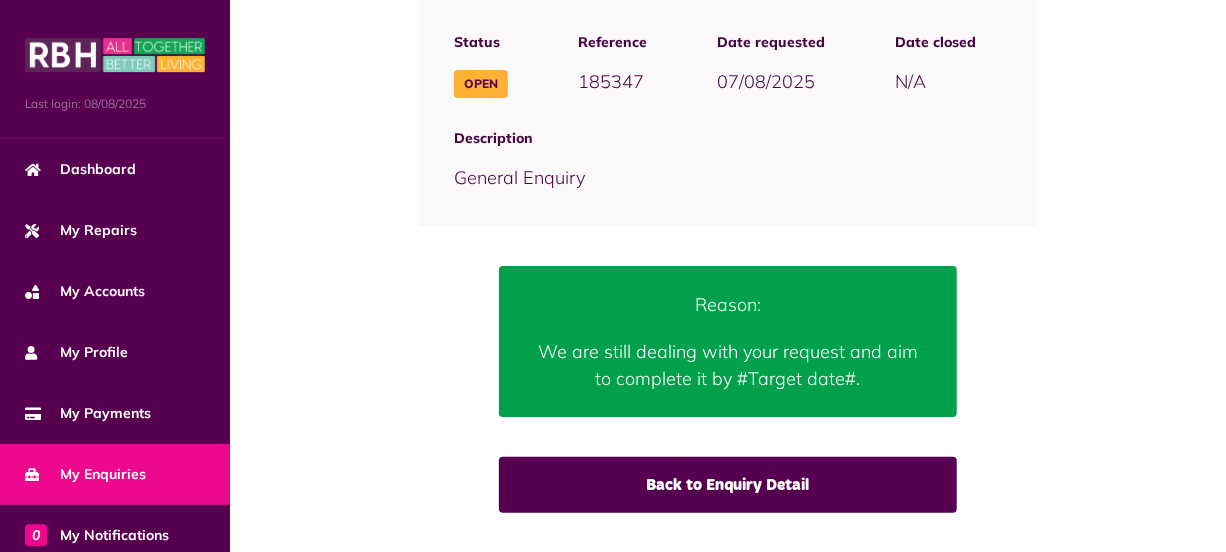 click on "Reason:
We are still dealing with your request and aim to complete it by #Target date#.
Back to Enquiry Detail" at bounding box center (728, 399) 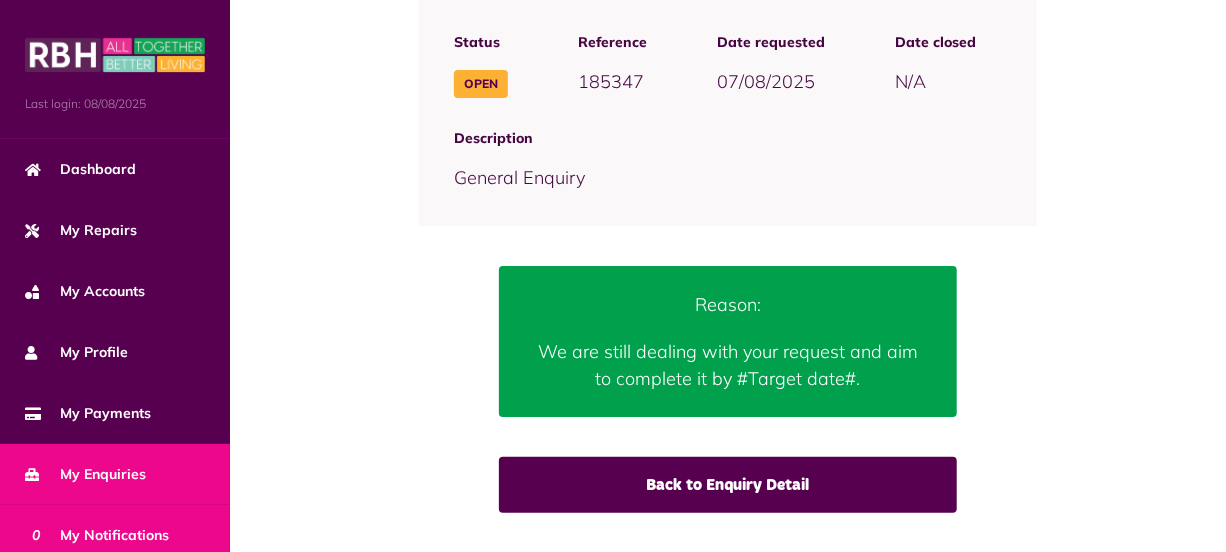 click on "0  My Notifications" at bounding box center (115, 535) 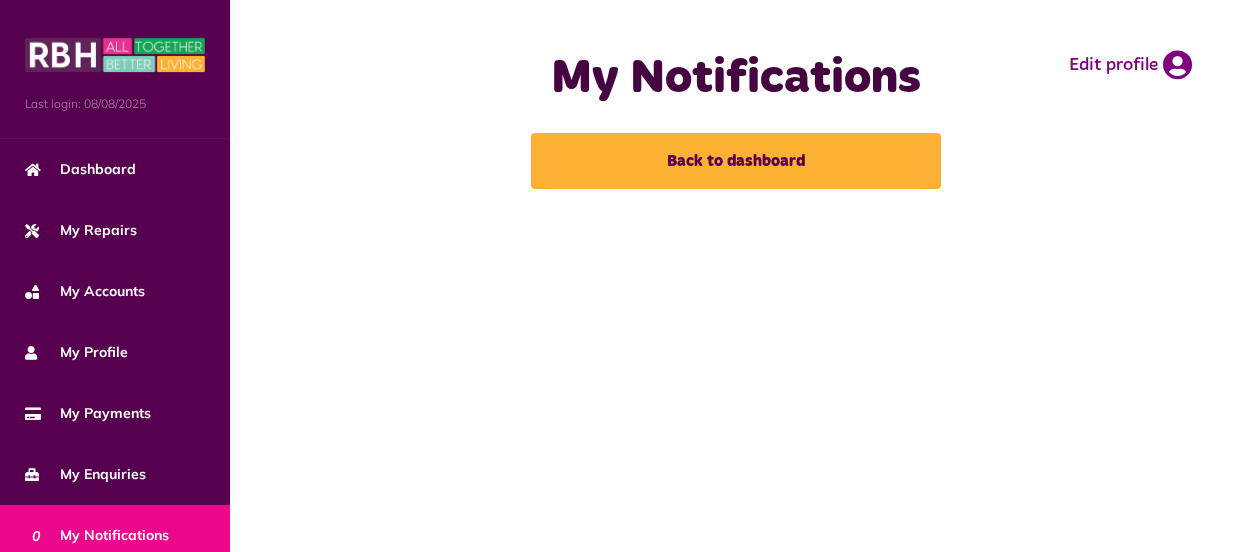 scroll, scrollTop: 0, scrollLeft: 0, axis: both 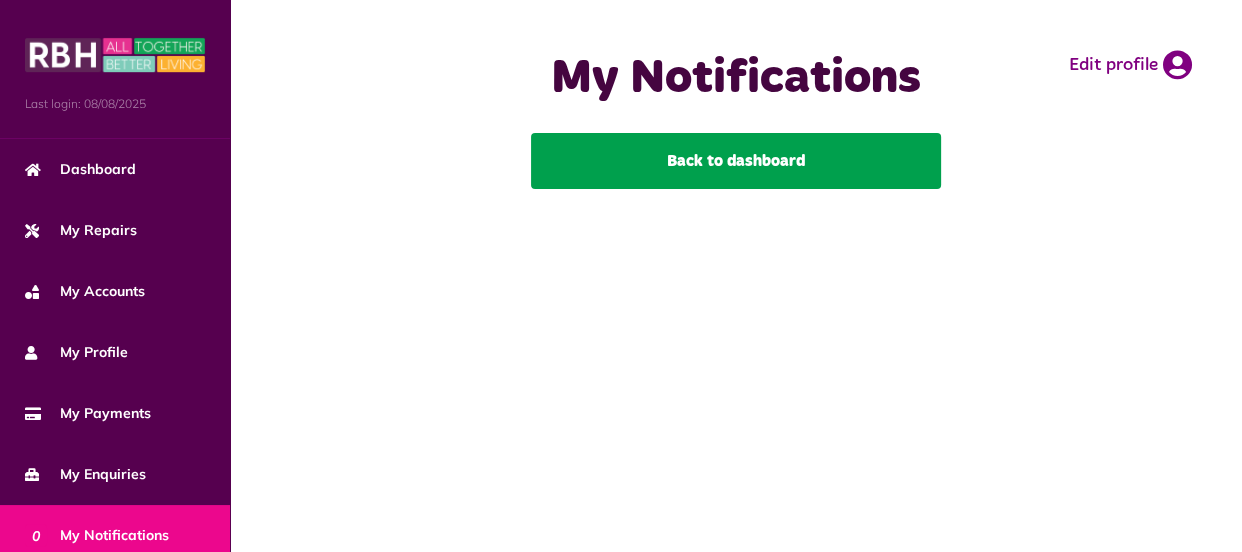 click on "Back to dashboard" at bounding box center (736, 161) 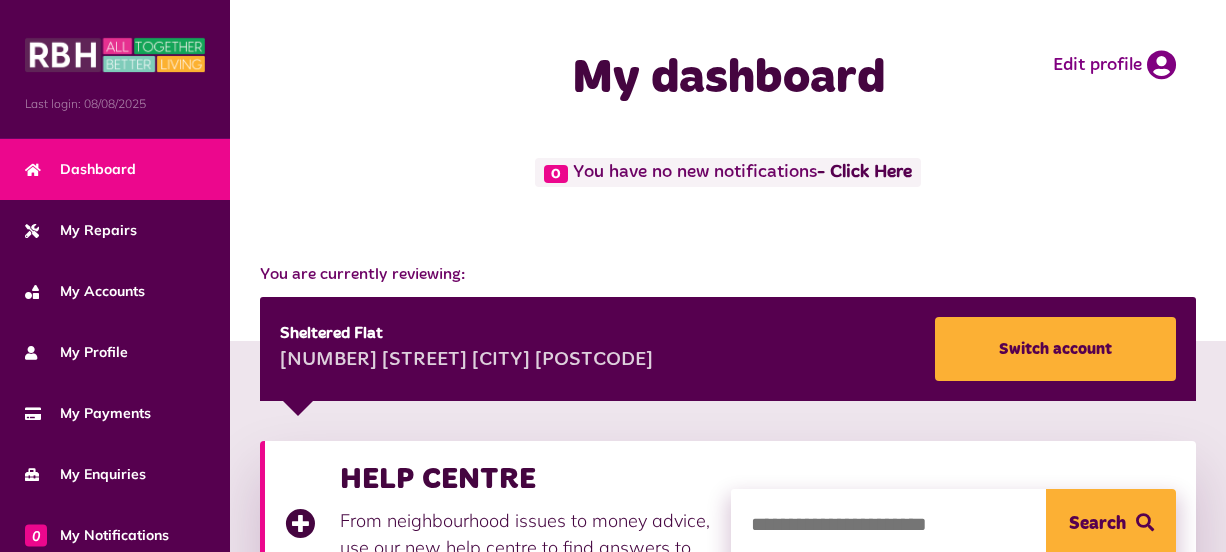 scroll, scrollTop: 0, scrollLeft: 0, axis: both 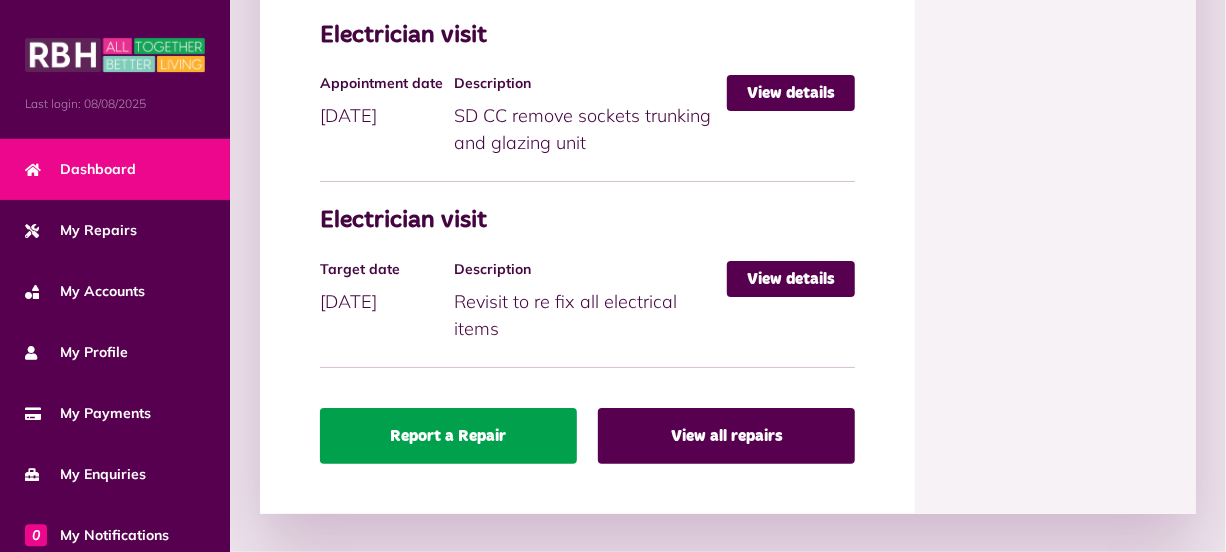 click on "Report a Repair" at bounding box center [448, 436] 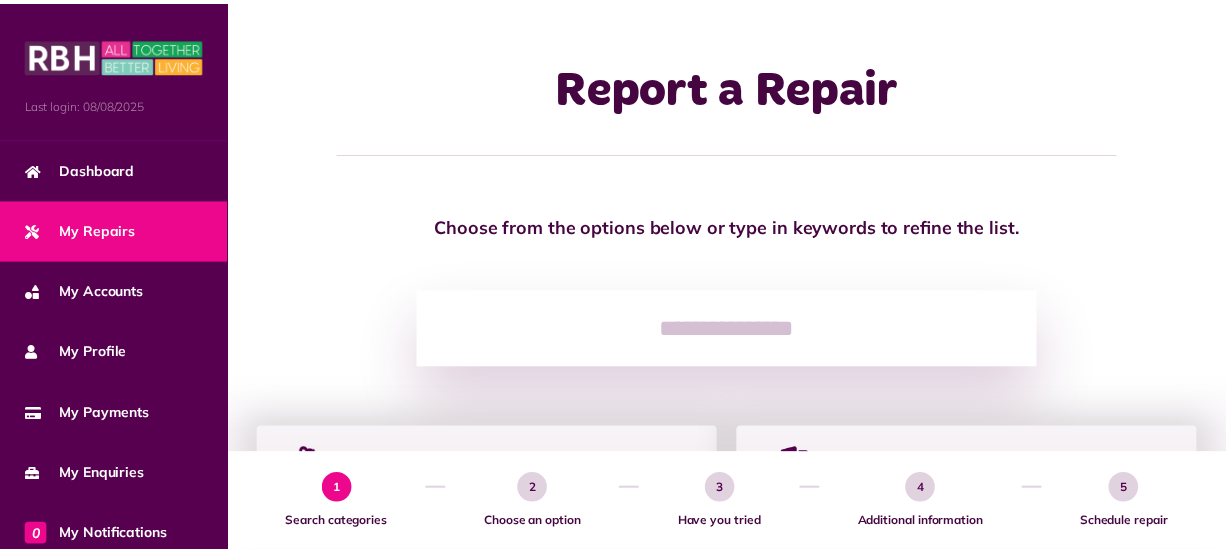 scroll, scrollTop: 0, scrollLeft: 0, axis: both 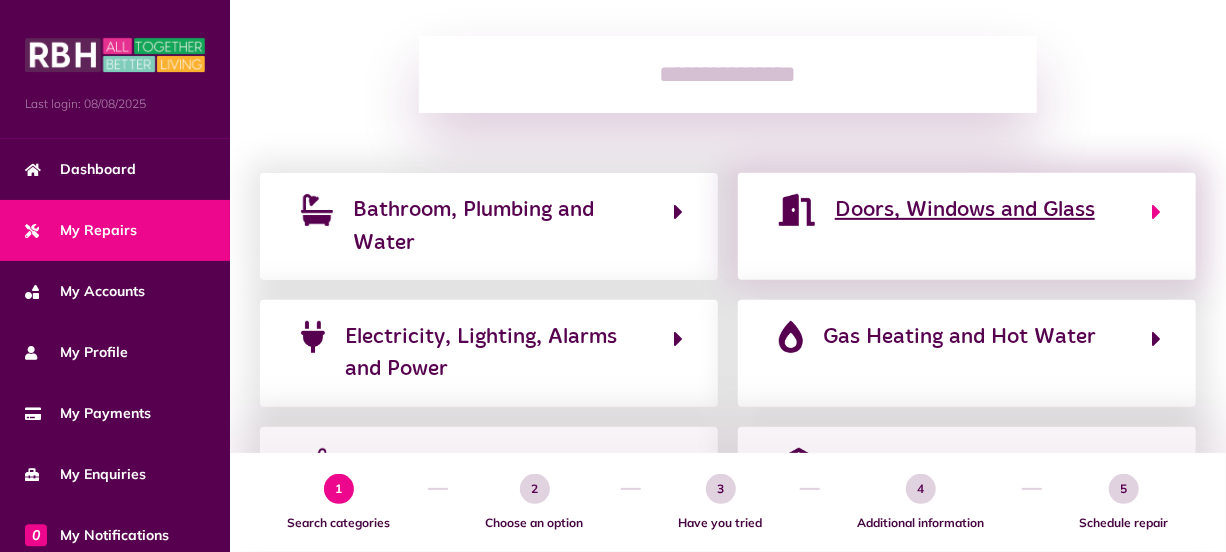 click on "Doors, Windows and Glass" 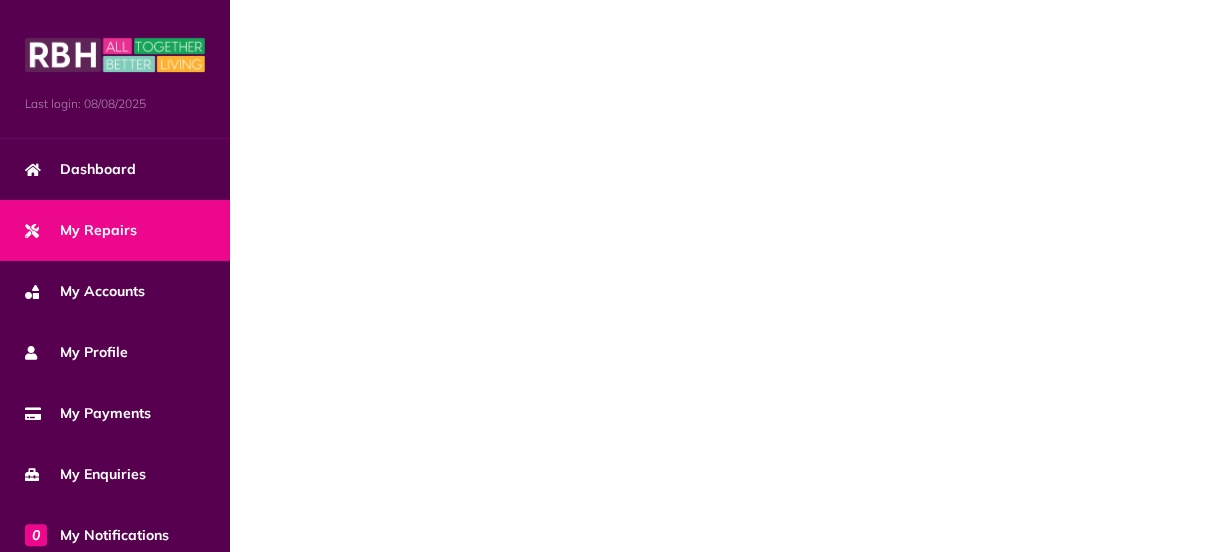 scroll, scrollTop: 0, scrollLeft: 0, axis: both 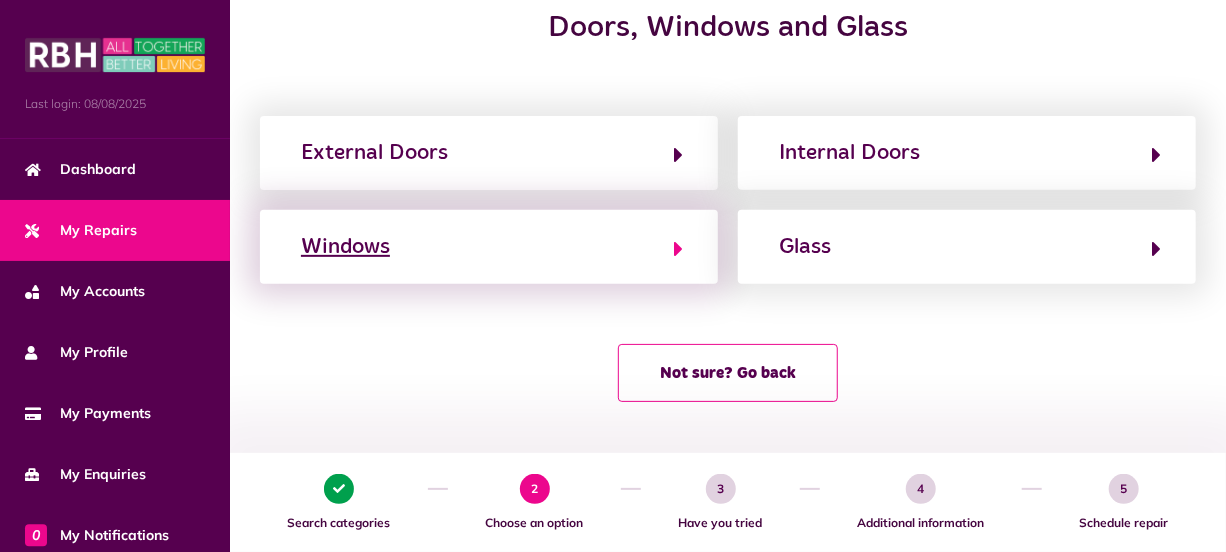 click on "Windows" 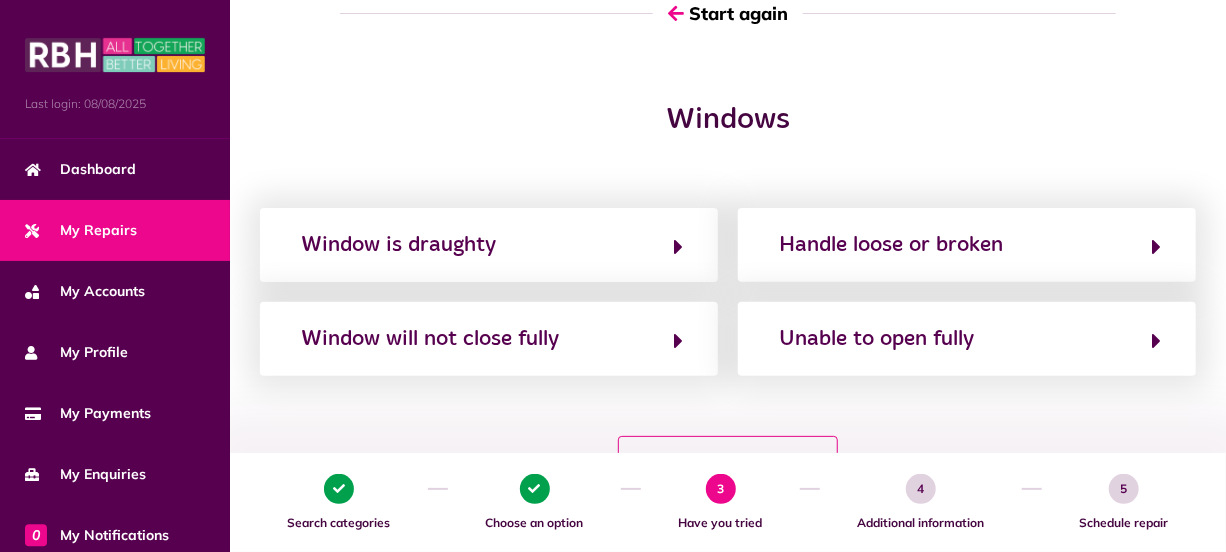 scroll, scrollTop: 0, scrollLeft: 0, axis: both 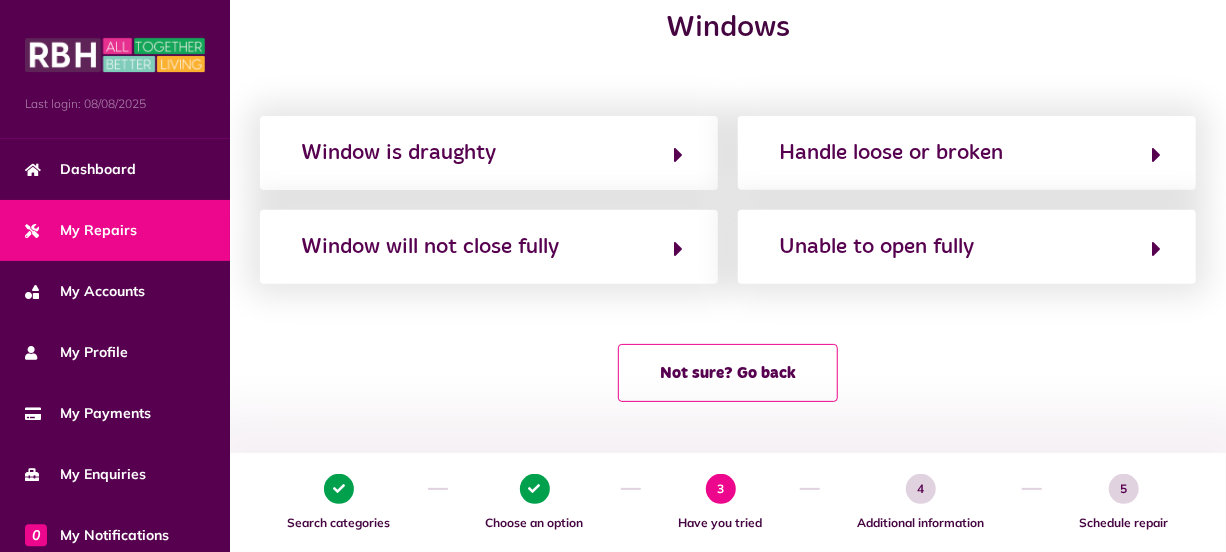click on "3" 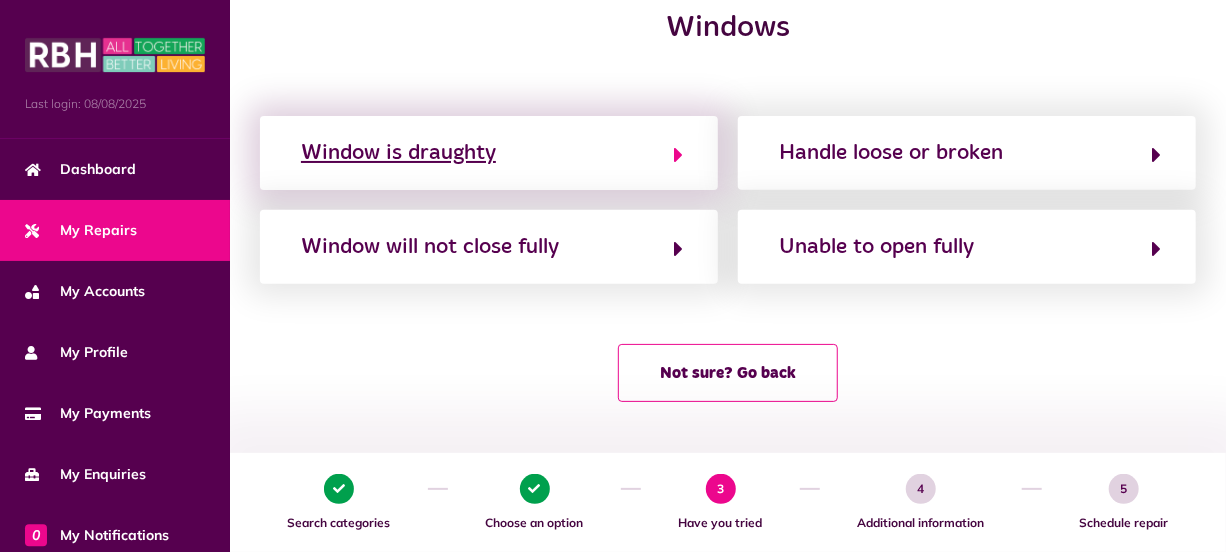 click 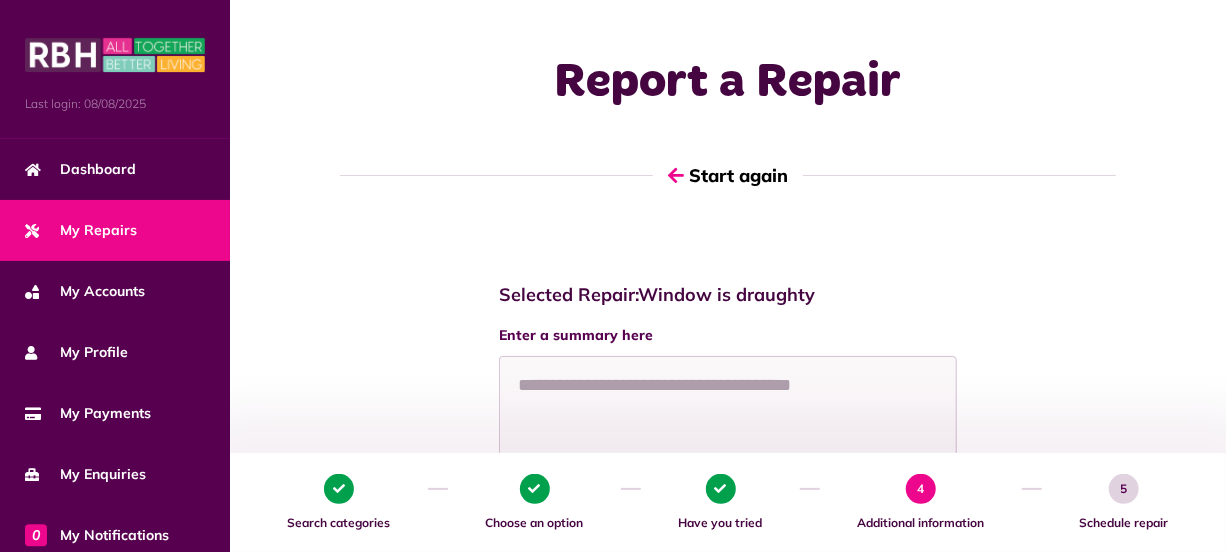 scroll, scrollTop: 0, scrollLeft: 0, axis: both 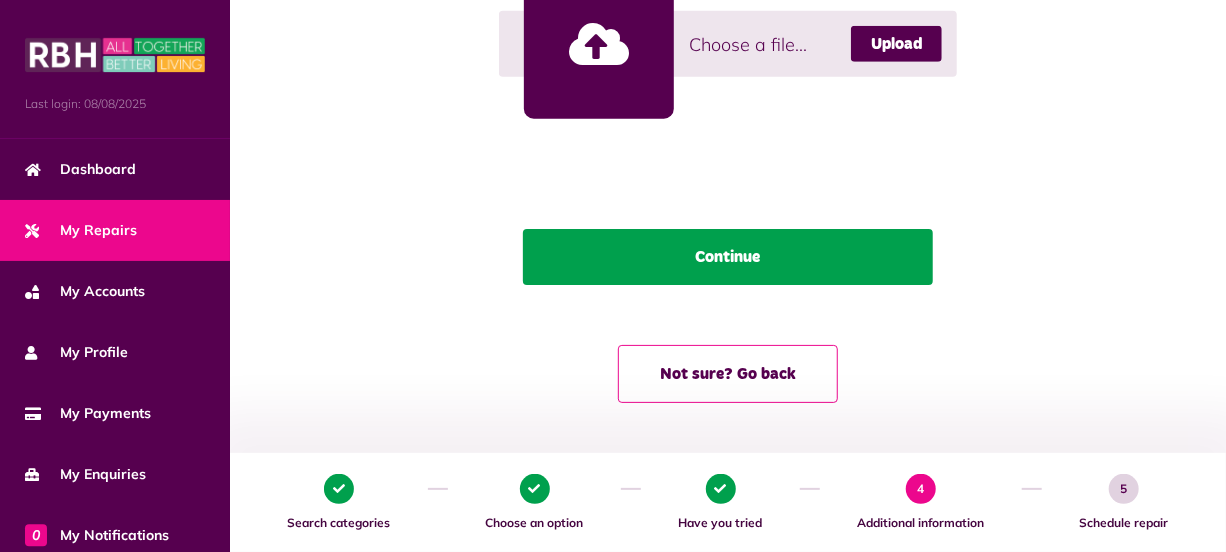 click on "Continue" 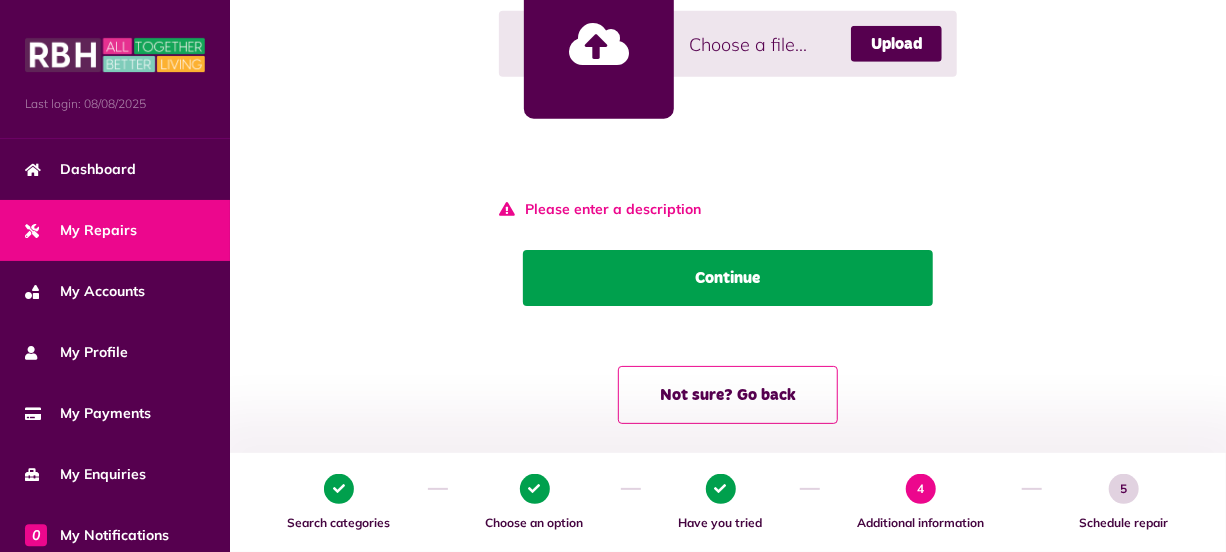 click on "Continue" 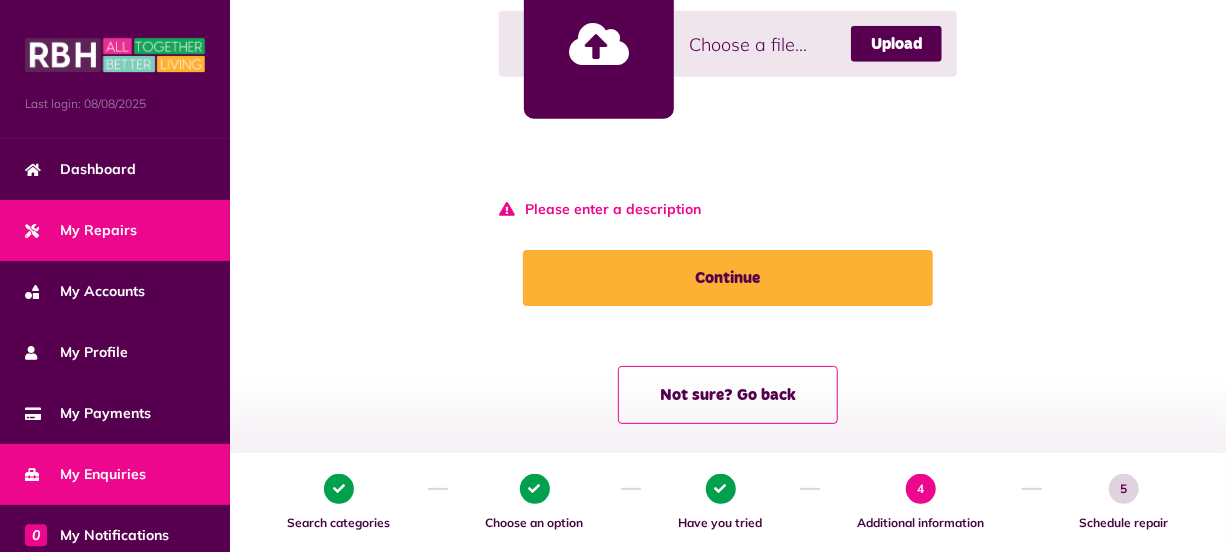 click on "My Enquiries" at bounding box center (85, 474) 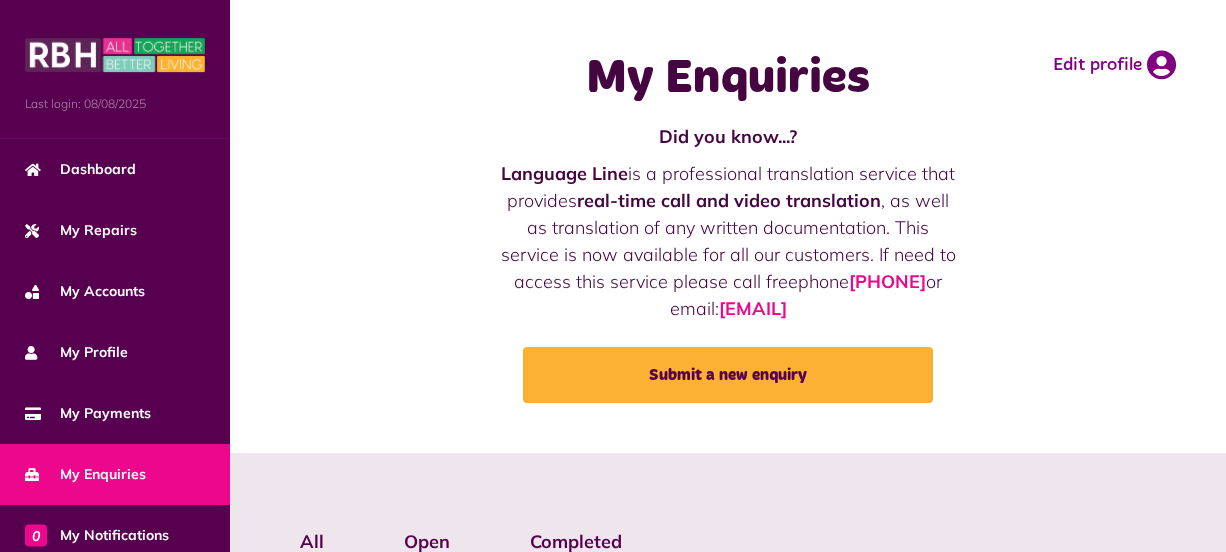scroll, scrollTop: 0, scrollLeft: 0, axis: both 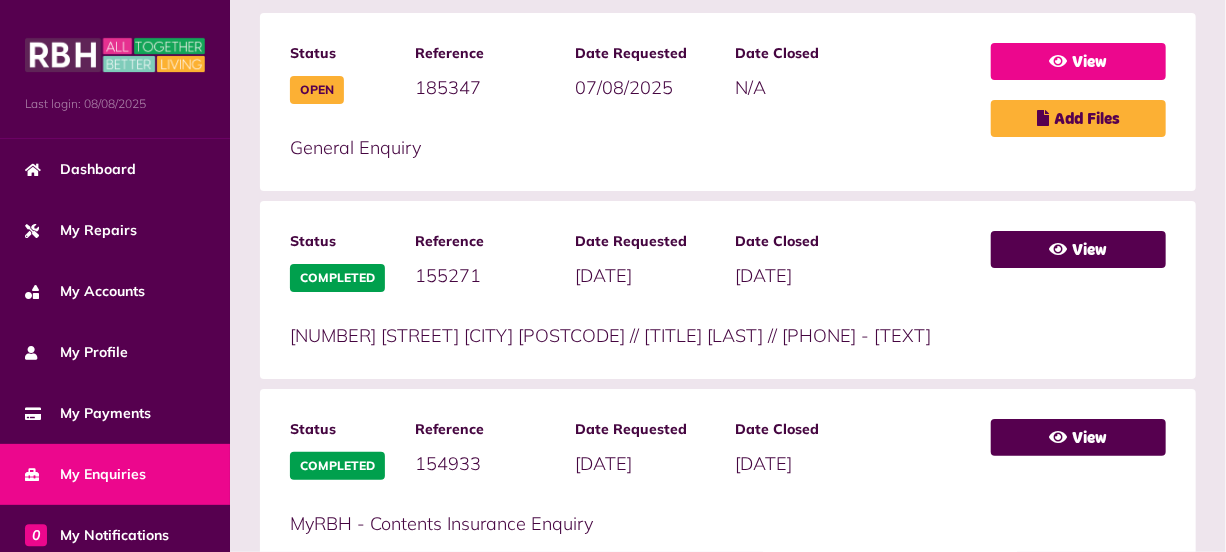 click on "View" at bounding box center (1078, 61) 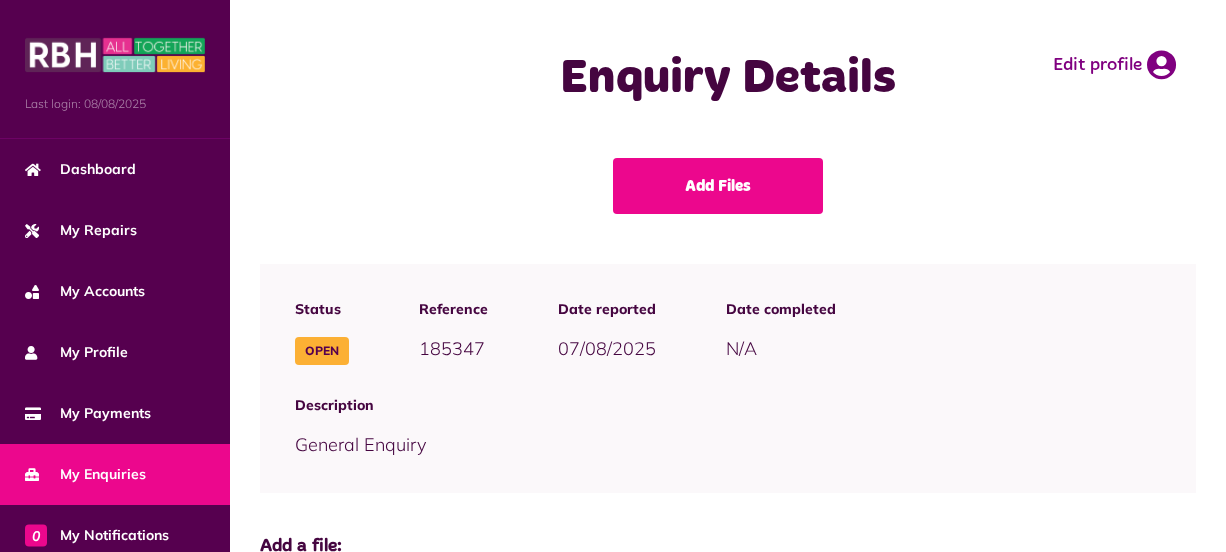 scroll, scrollTop: 0, scrollLeft: 0, axis: both 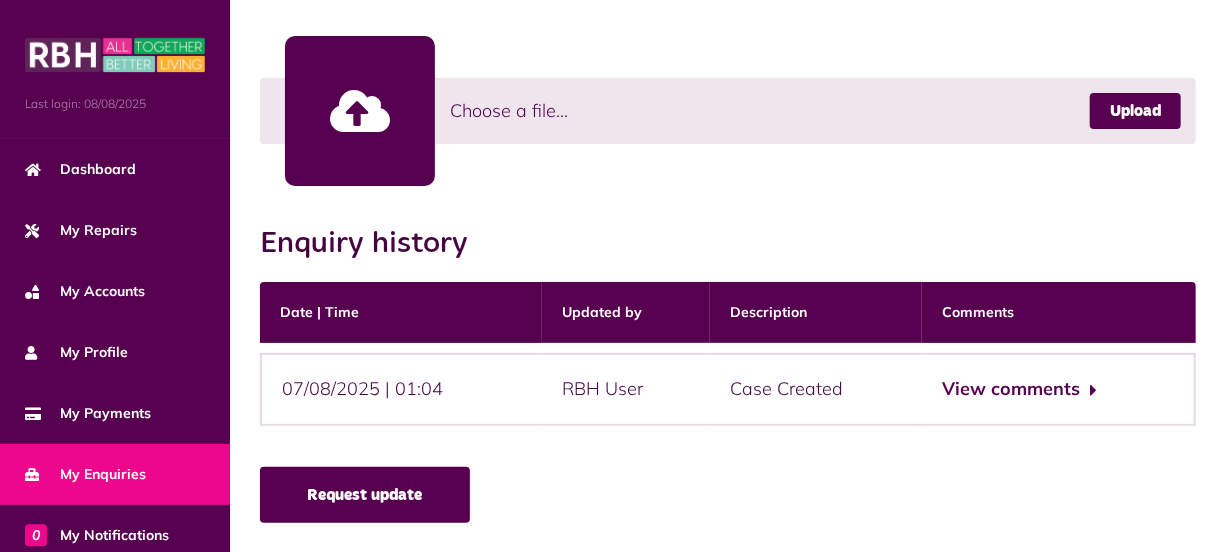click on "Request update" at bounding box center [365, 495] 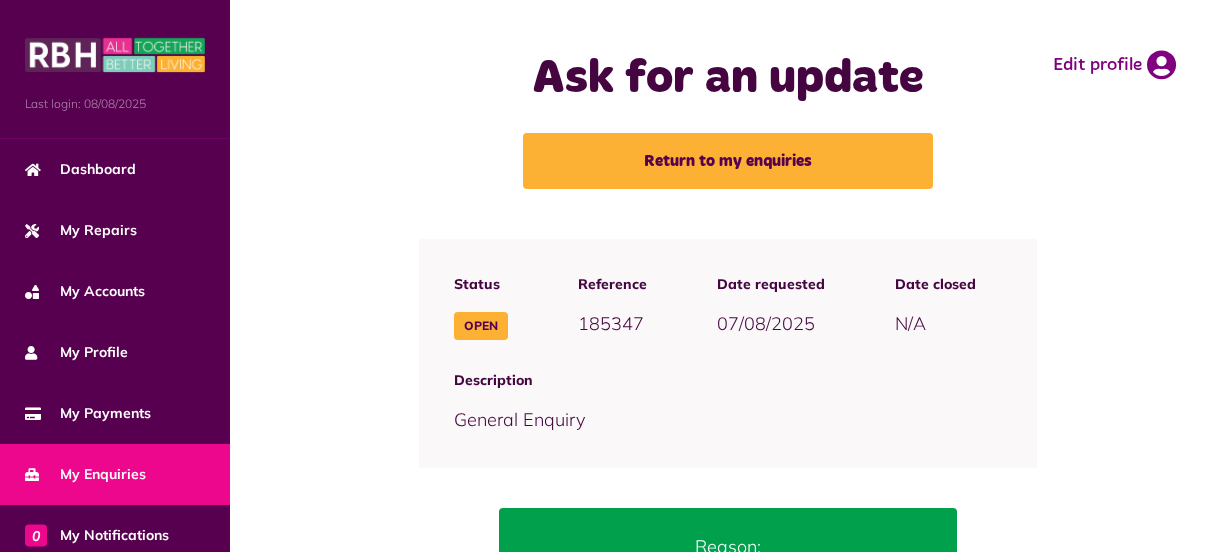 scroll, scrollTop: 0, scrollLeft: 0, axis: both 